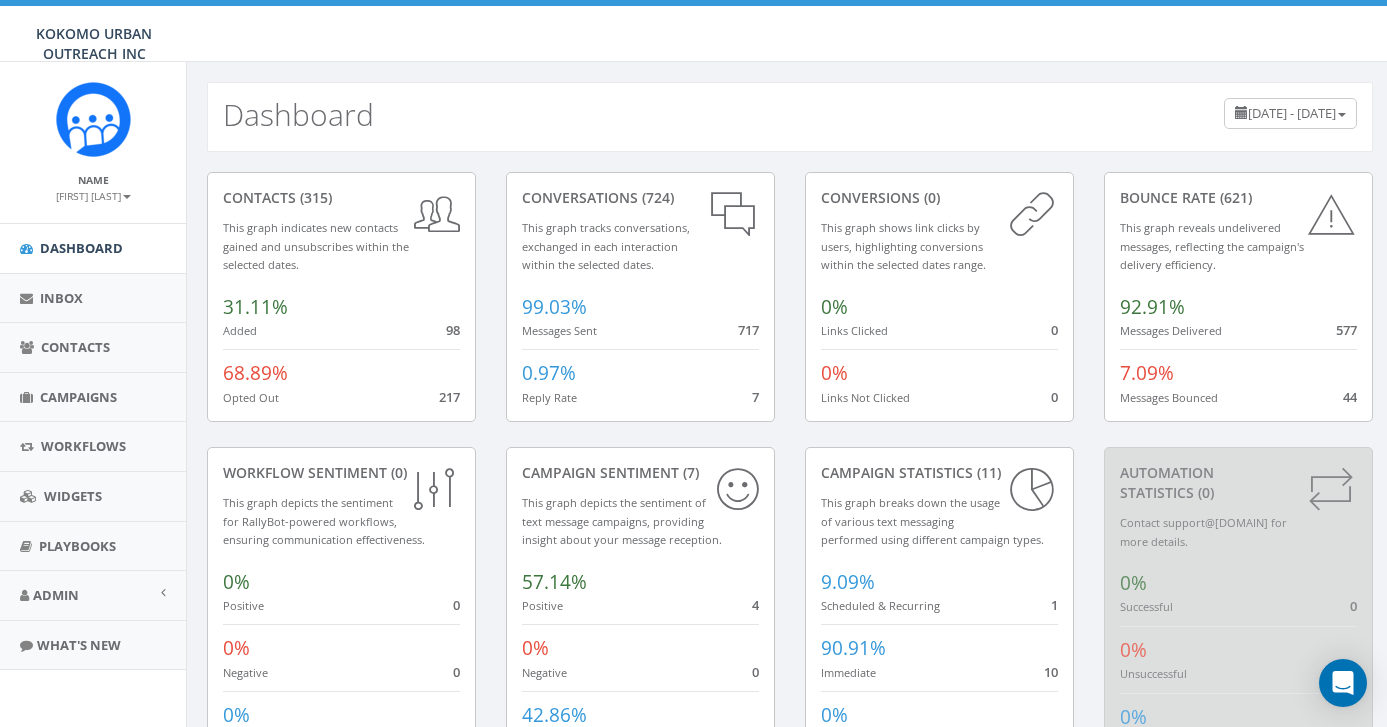 scroll, scrollTop: 0, scrollLeft: 0, axis: both 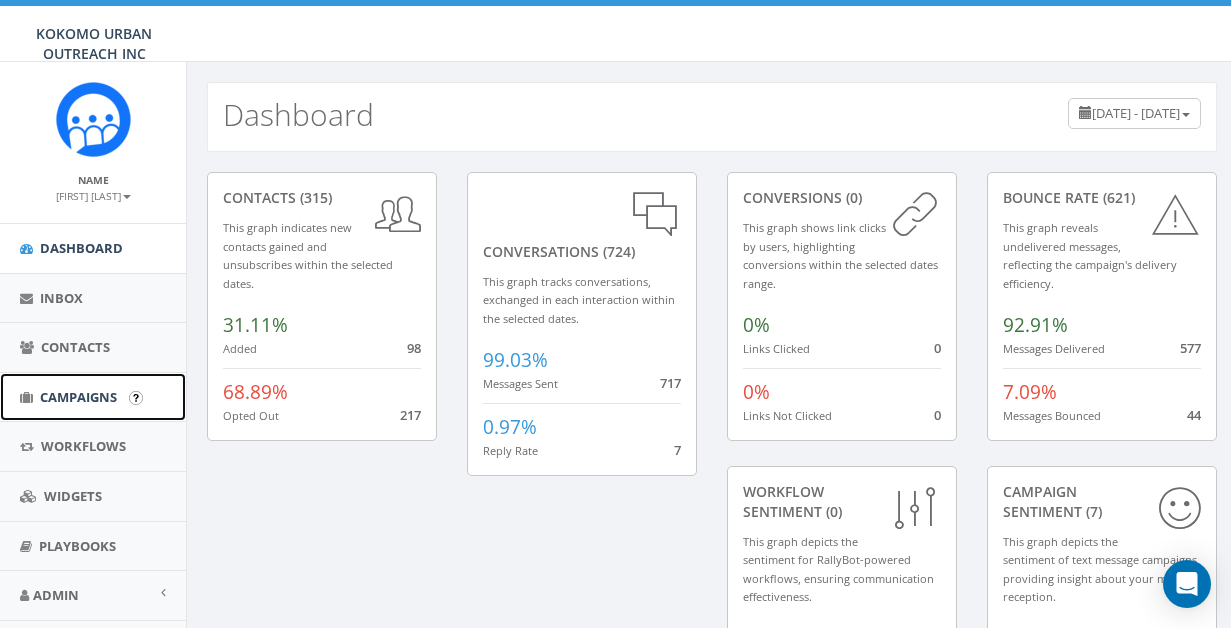 click on "Campaigns" at bounding box center (93, 397) 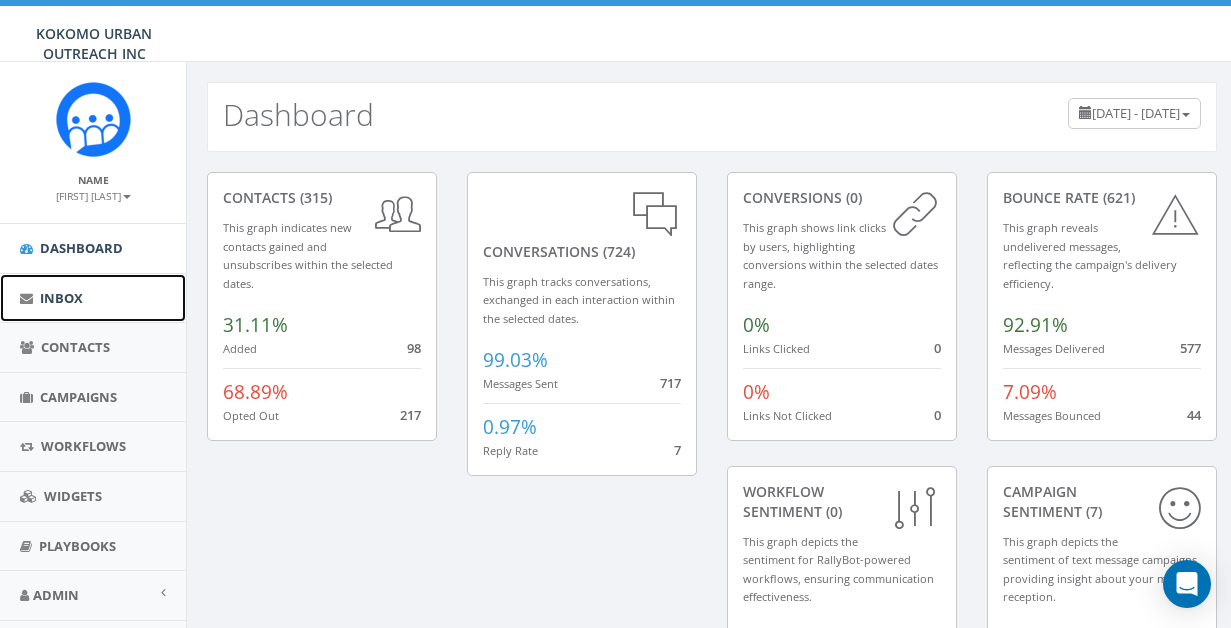 click on "Inbox" at bounding box center (61, 298) 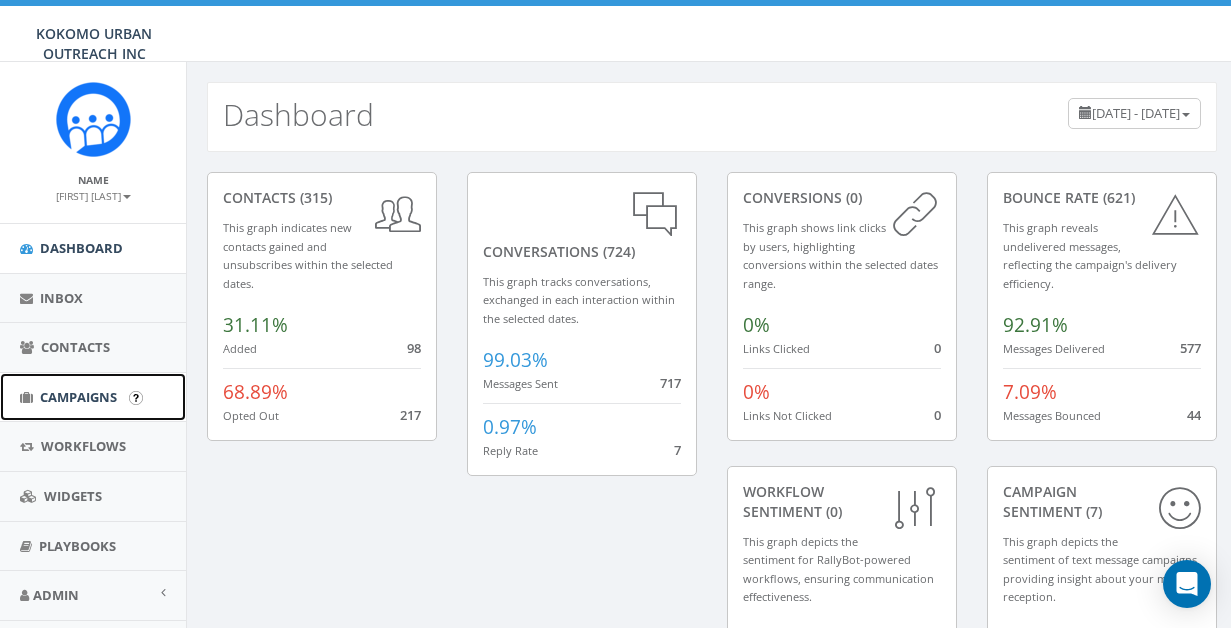 click on "Campaigns" at bounding box center [78, 397] 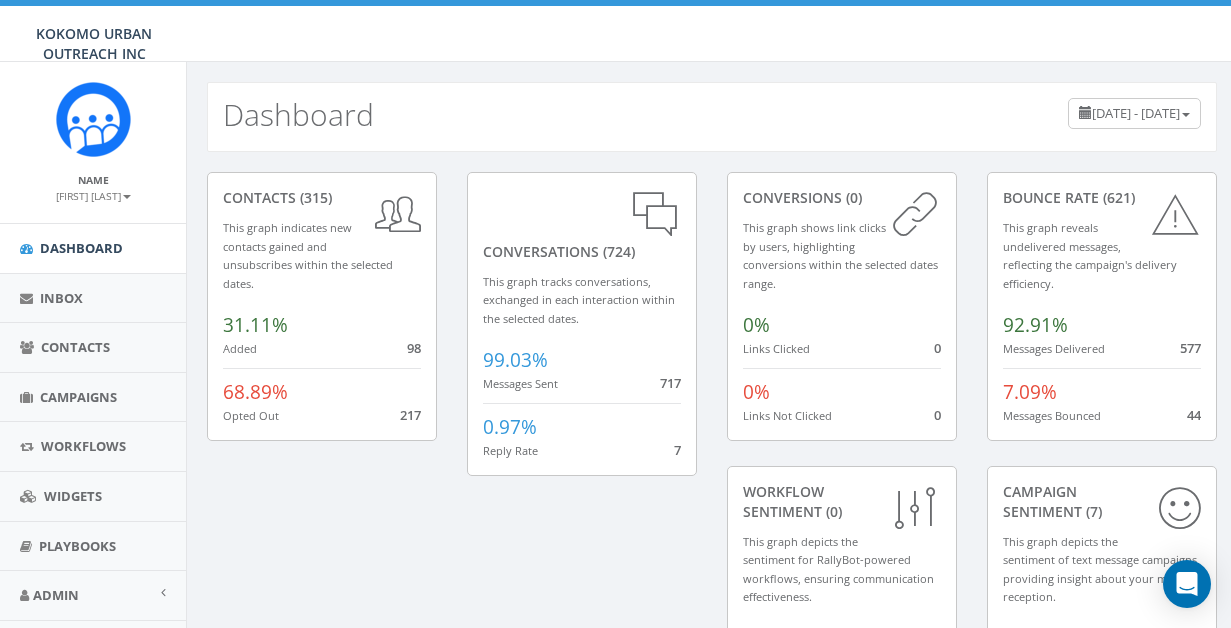 scroll, scrollTop: 0, scrollLeft: 0, axis: both 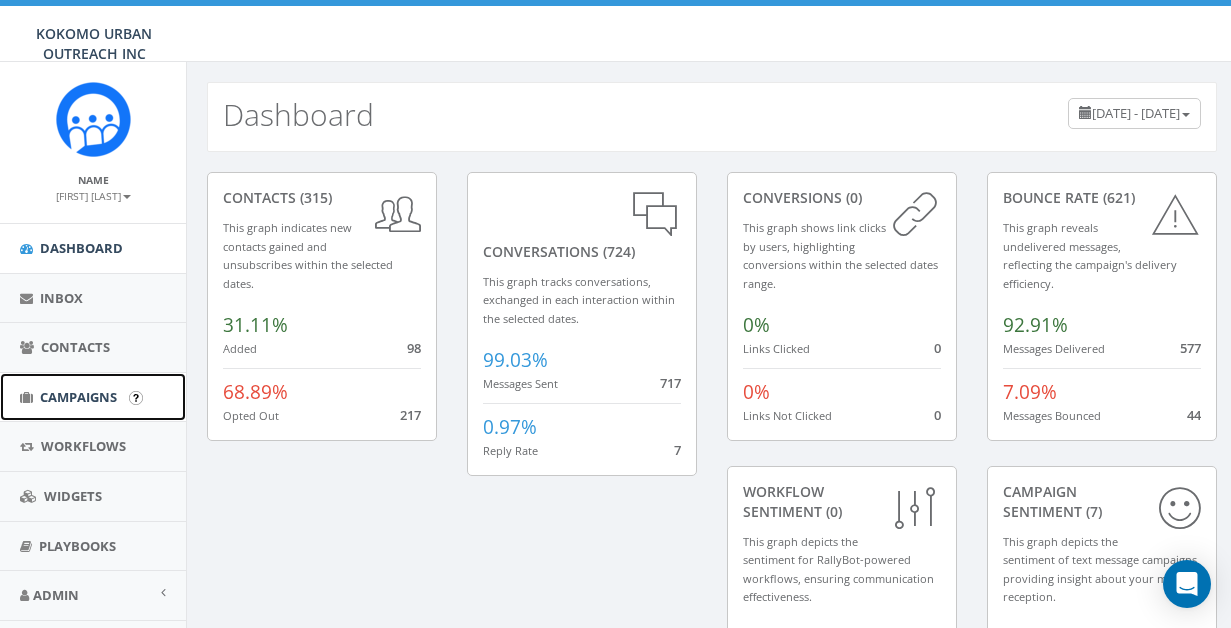 click on "Campaigns" at bounding box center [78, 397] 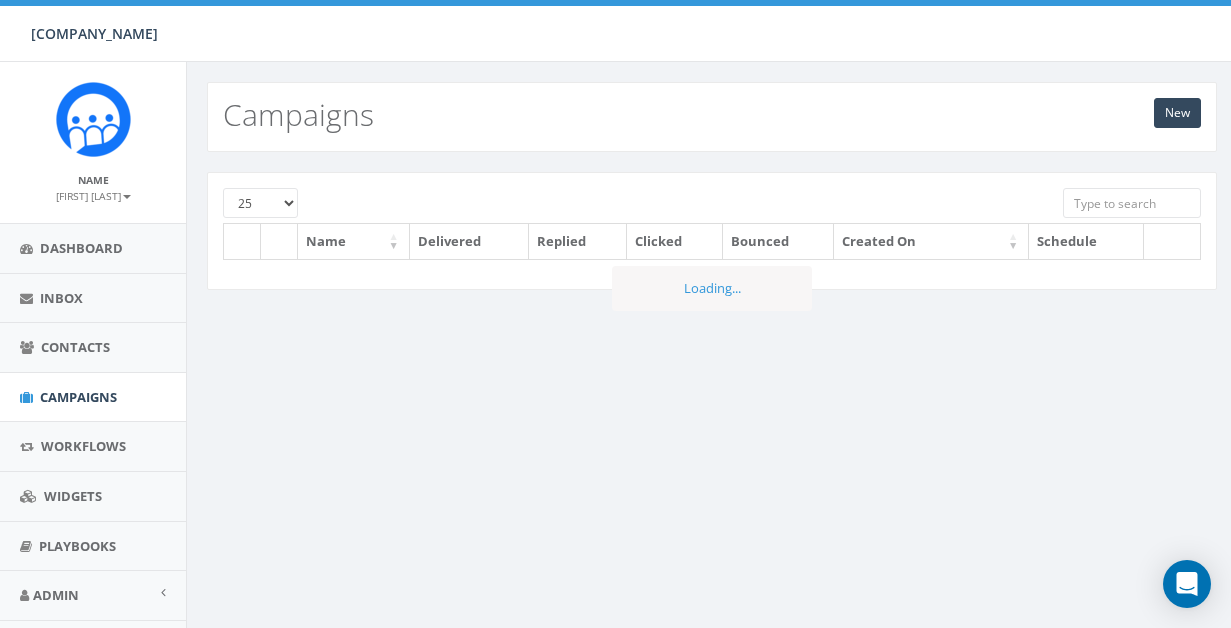 scroll, scrollTop: 0, scrollLeft: 0, axis: both 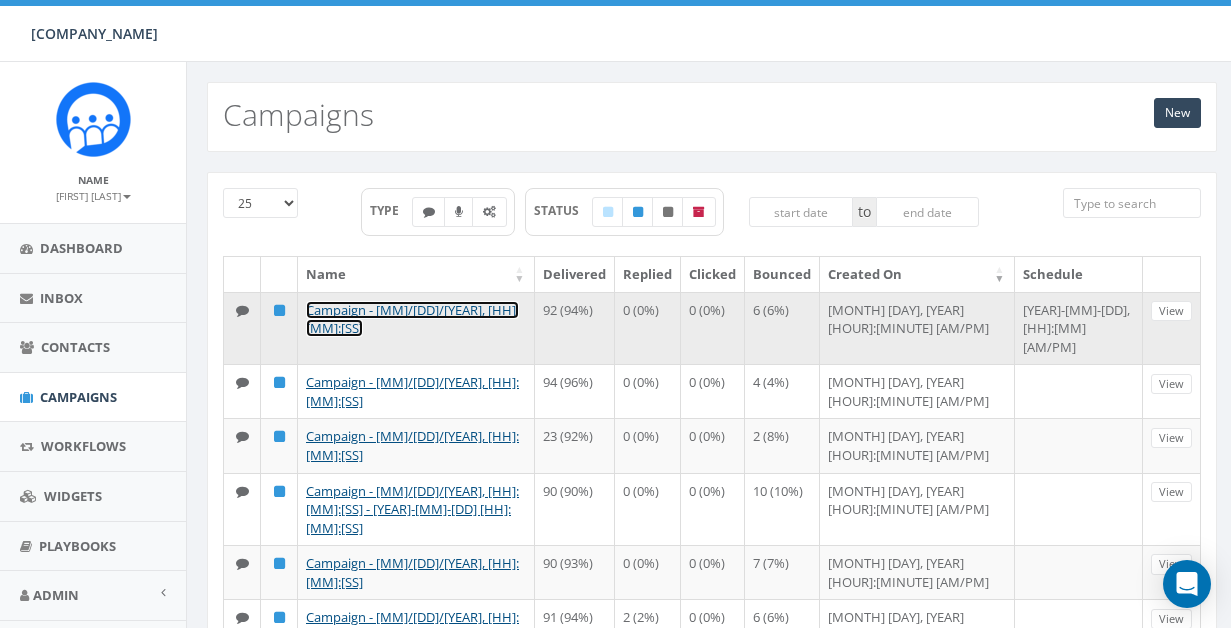 click on "Campaign - 06/30/2025, 11:13:48" at bounding box center [412, 319] 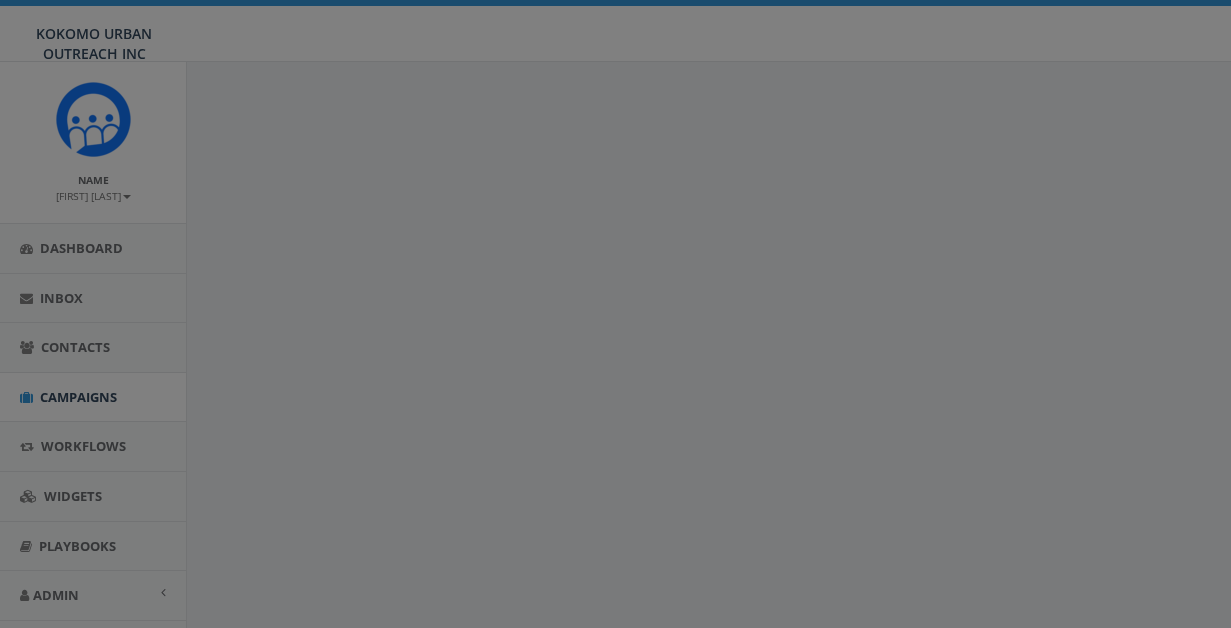 scroll, scrollTop: 0, scrollLeft: 0, axis: both 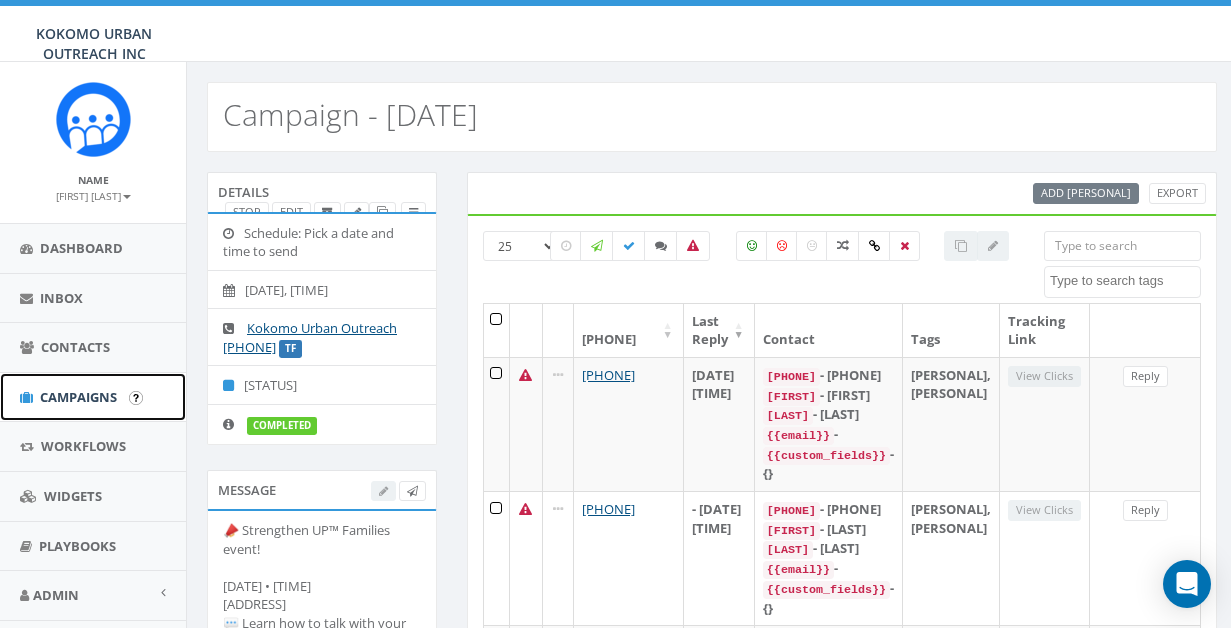 click on "Campaigns" at bounding box center [78, 397] 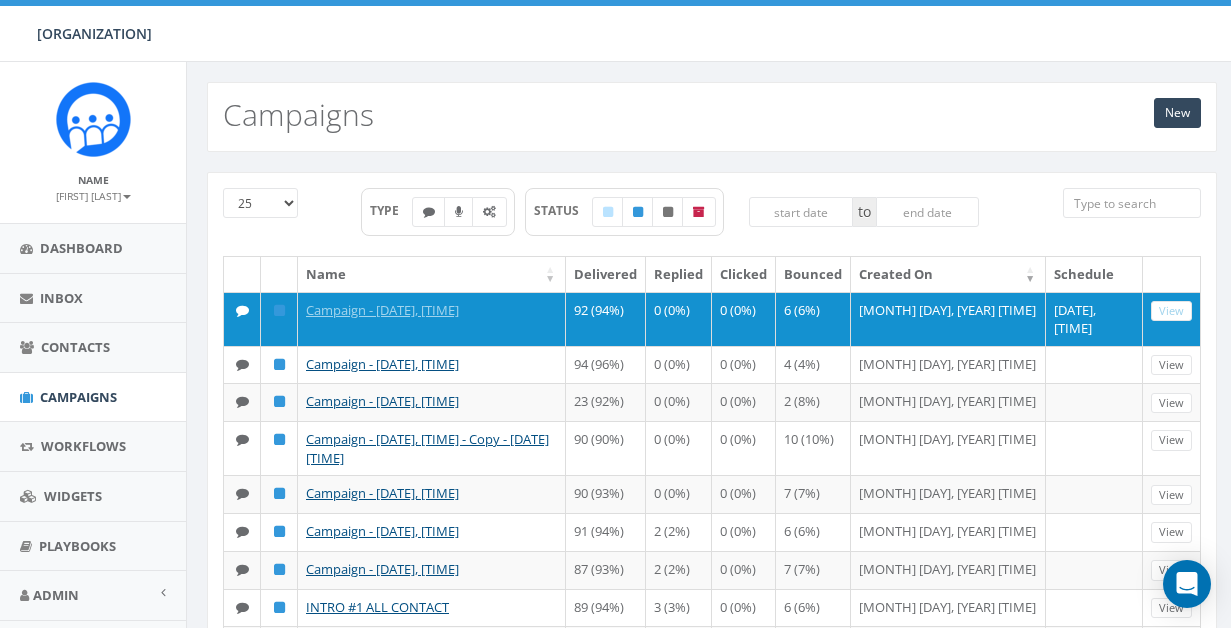 scroll, scrollTop: 0, scrollLeft: 0, axis: both 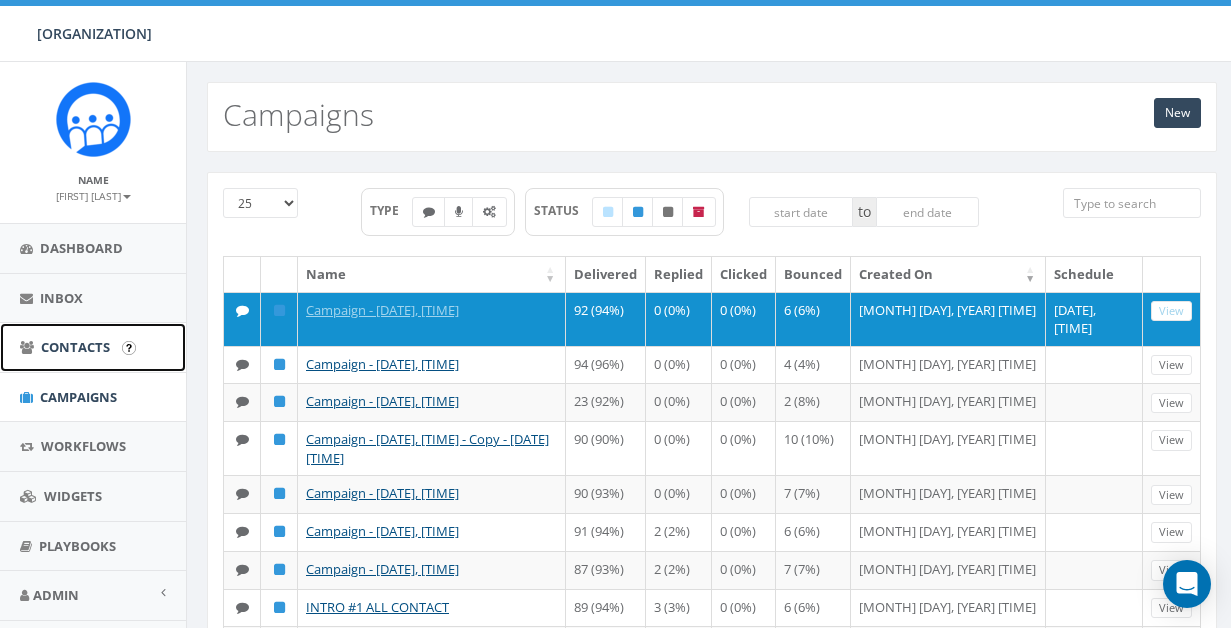 click on "Contacts" at bounding box center (75, 347) 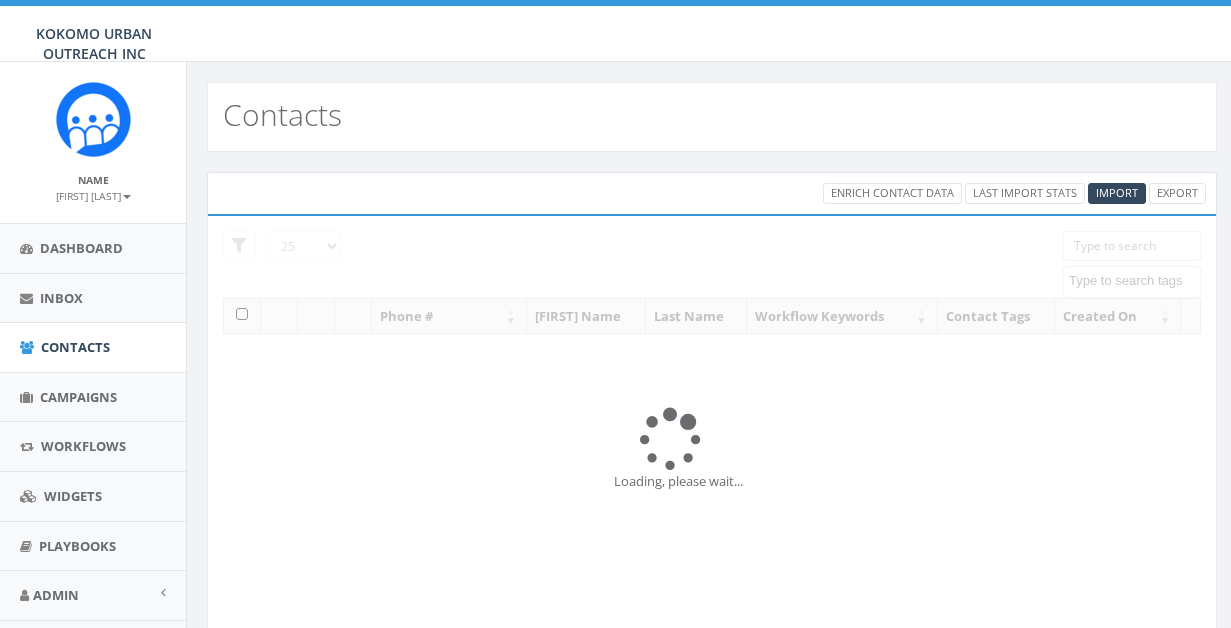 scroll, scrollTop: 0, scrollLeft: 0, axis: both 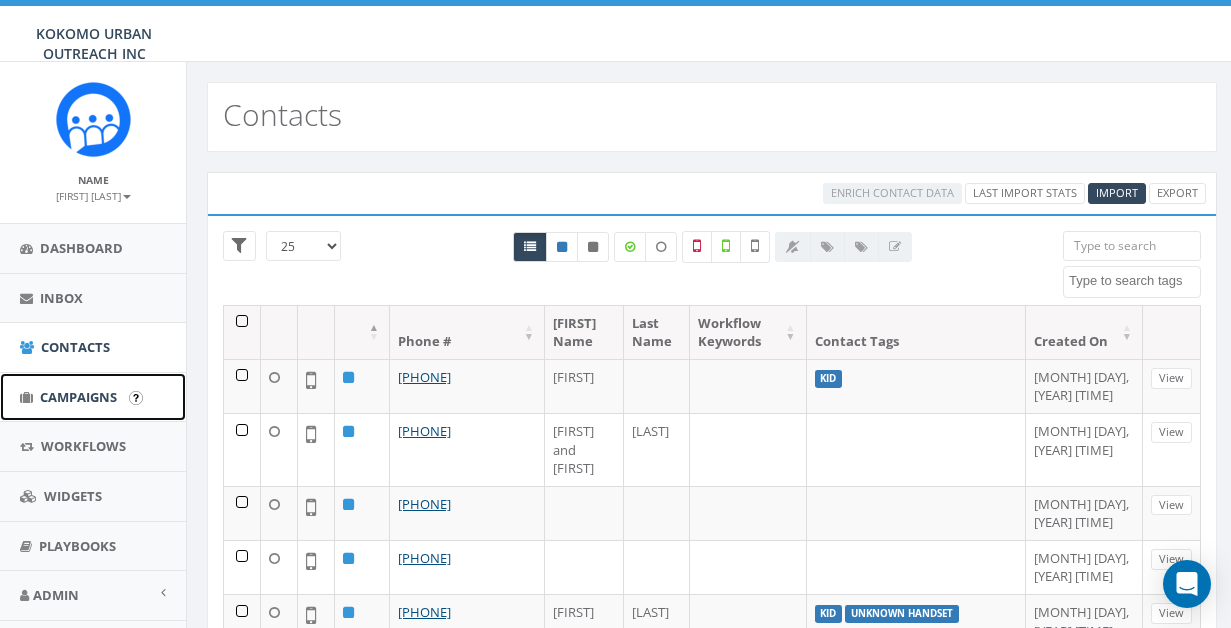 click on "Campaigns" at bounding box center (78, 397) 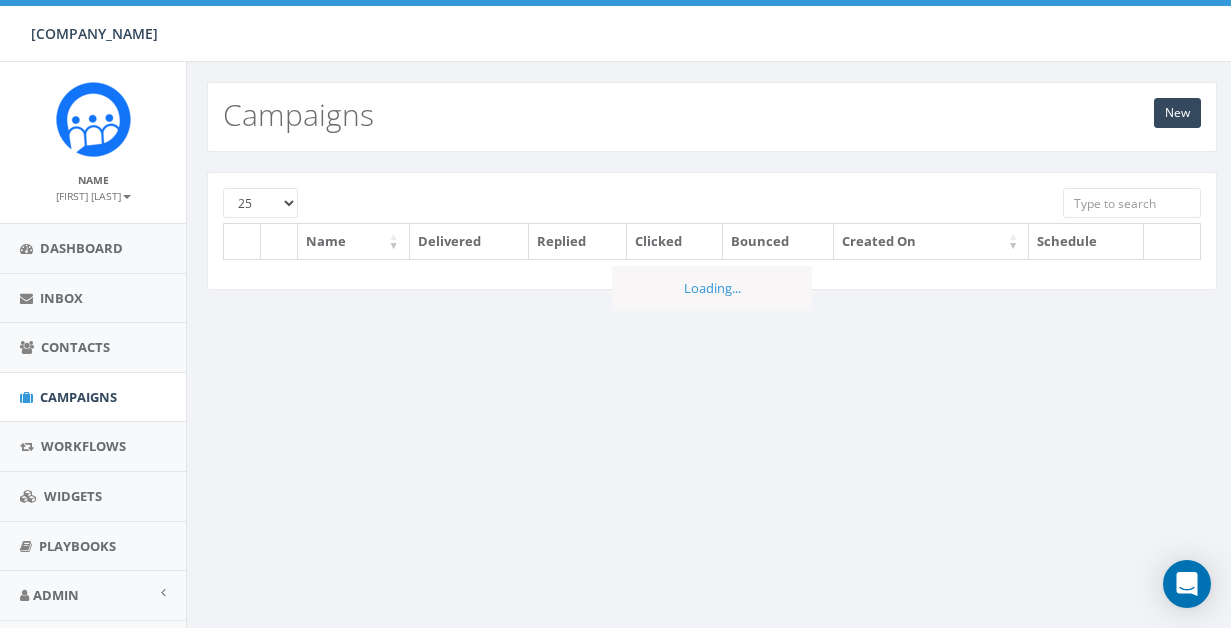 scroll, scrollTop: 0, scrollLeft: 0, axis: both 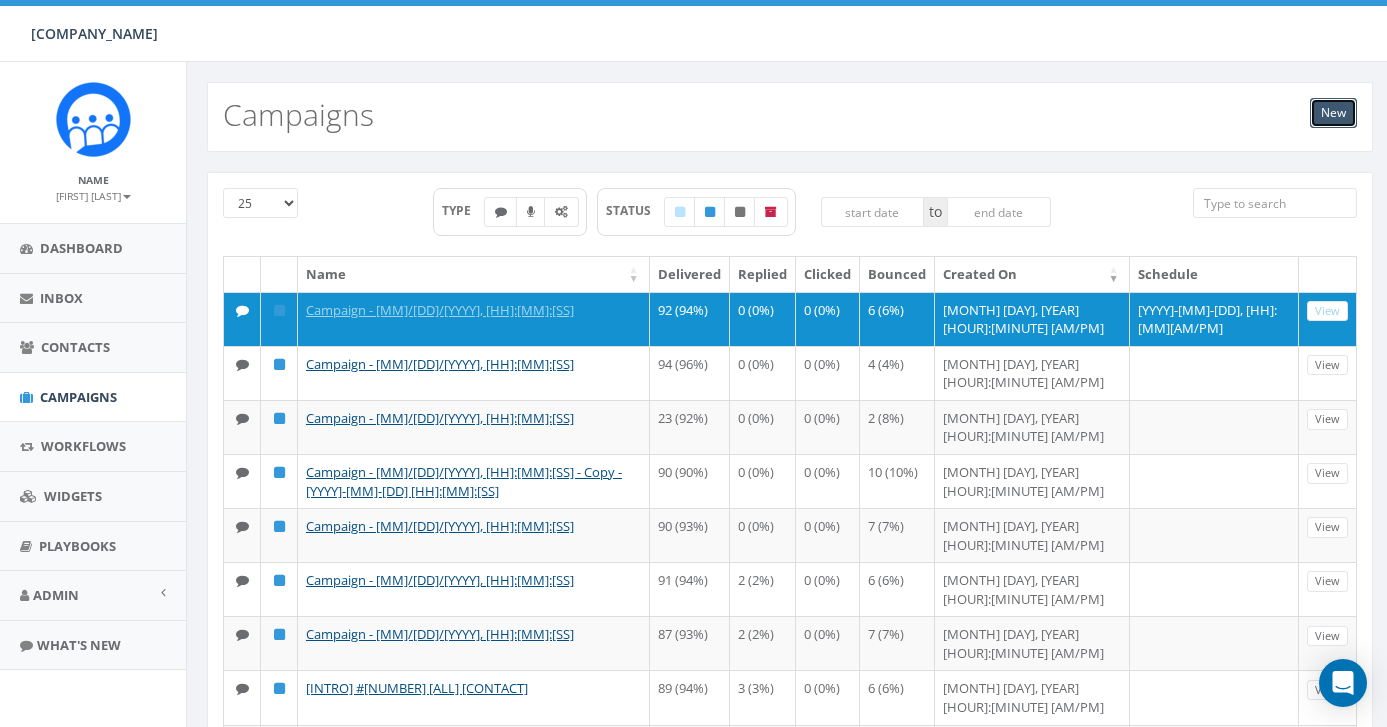 click on "New" at bounding box center (1333, 113) 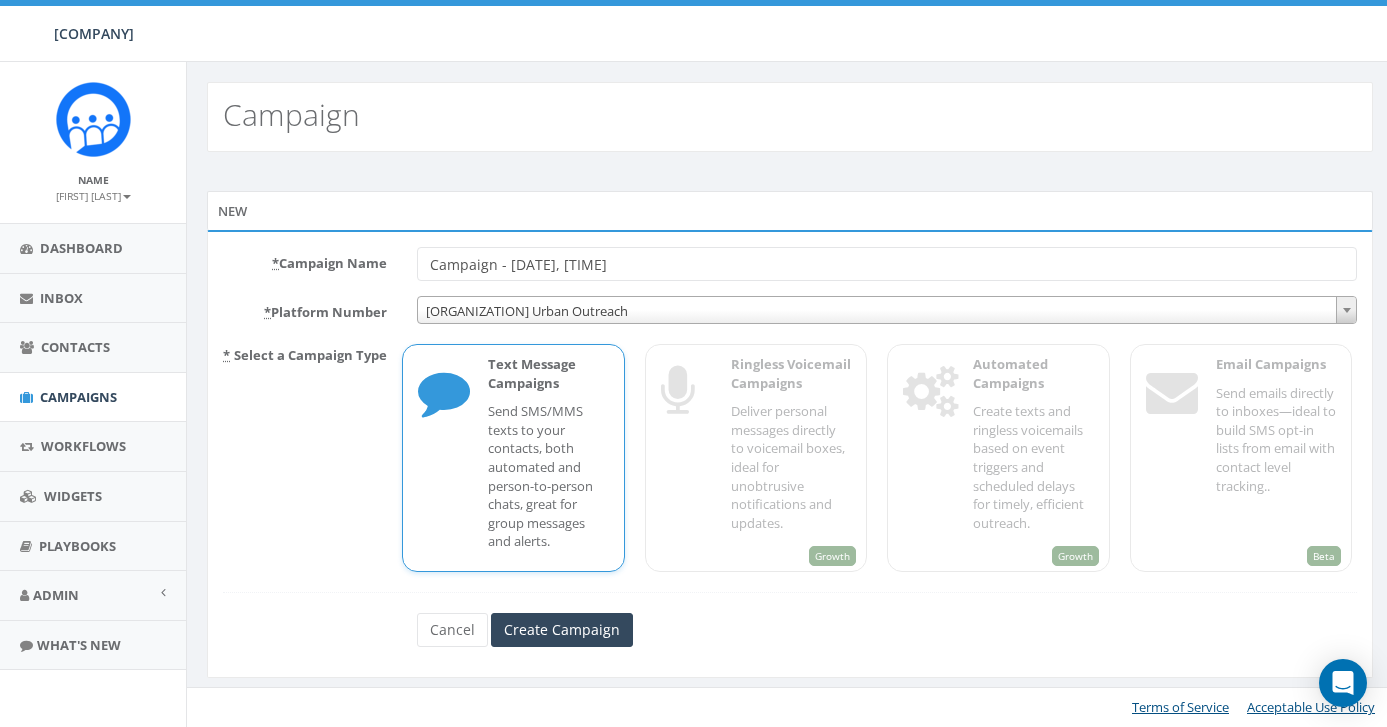 scroll, scrollTop: 0, scrollLeft: 0, axis: both 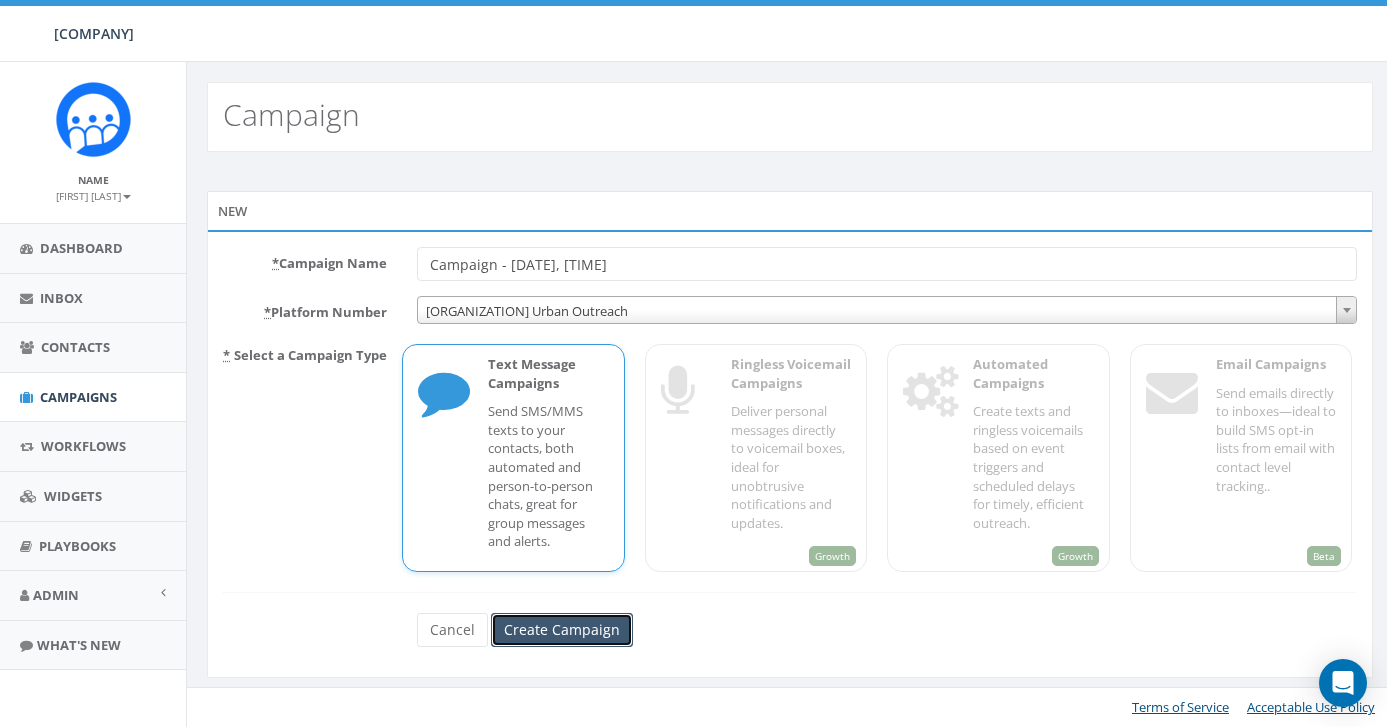 click on "Create Campaign" at bounding box center [562, 630] 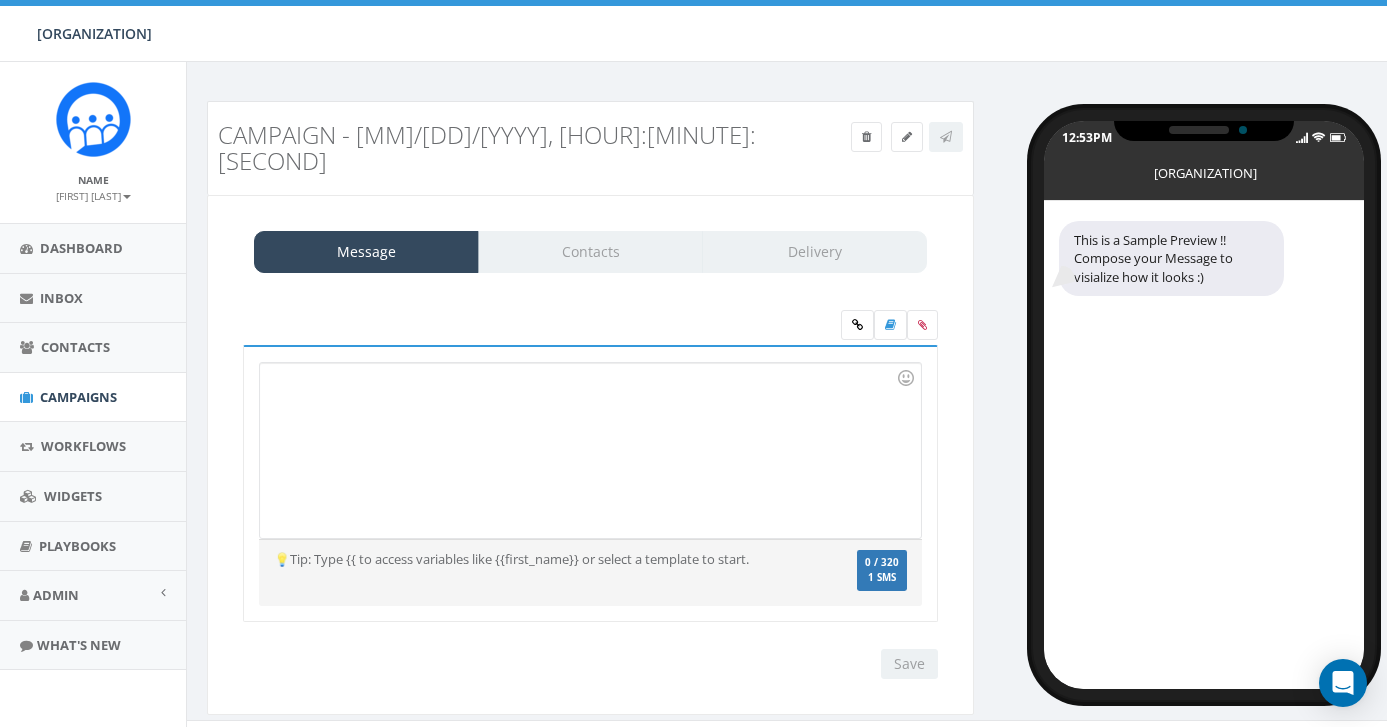 scroll, scrollTop: 0, scrollLeft: 0, axis: both 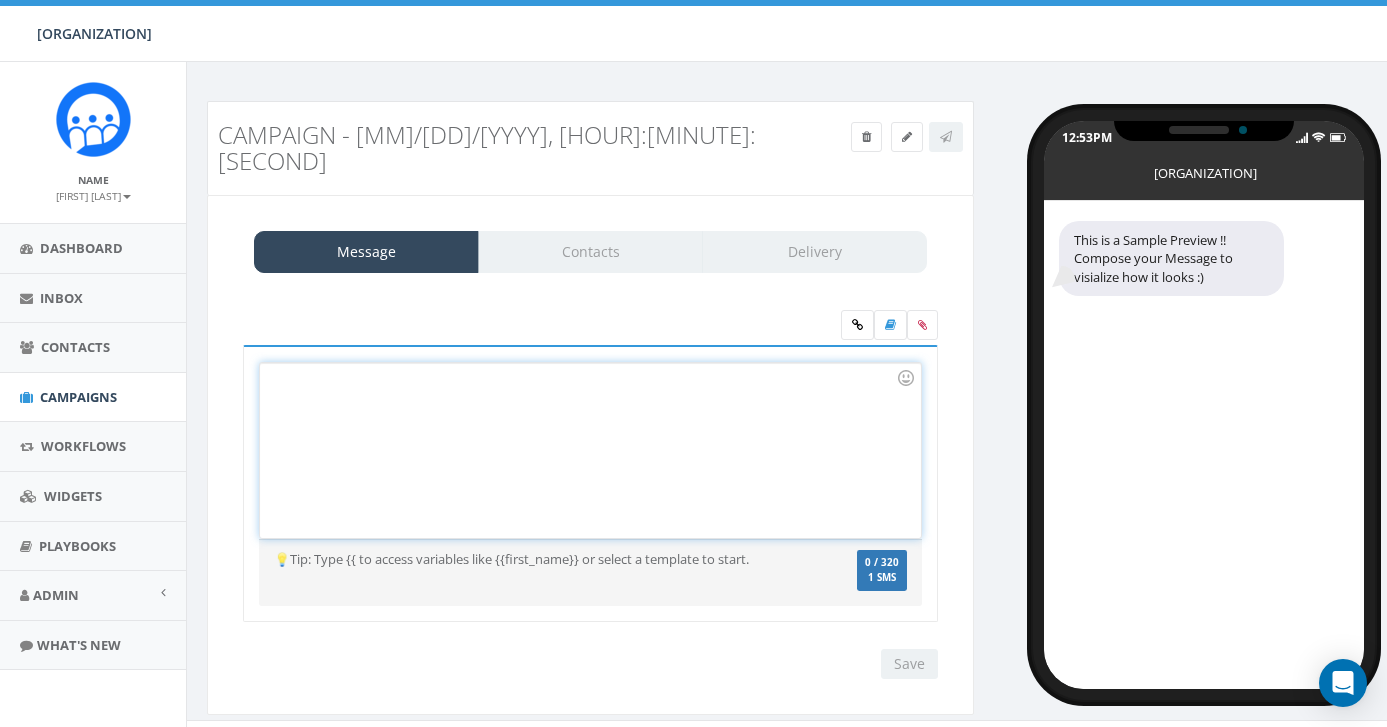click at bounding box center [590, 450] 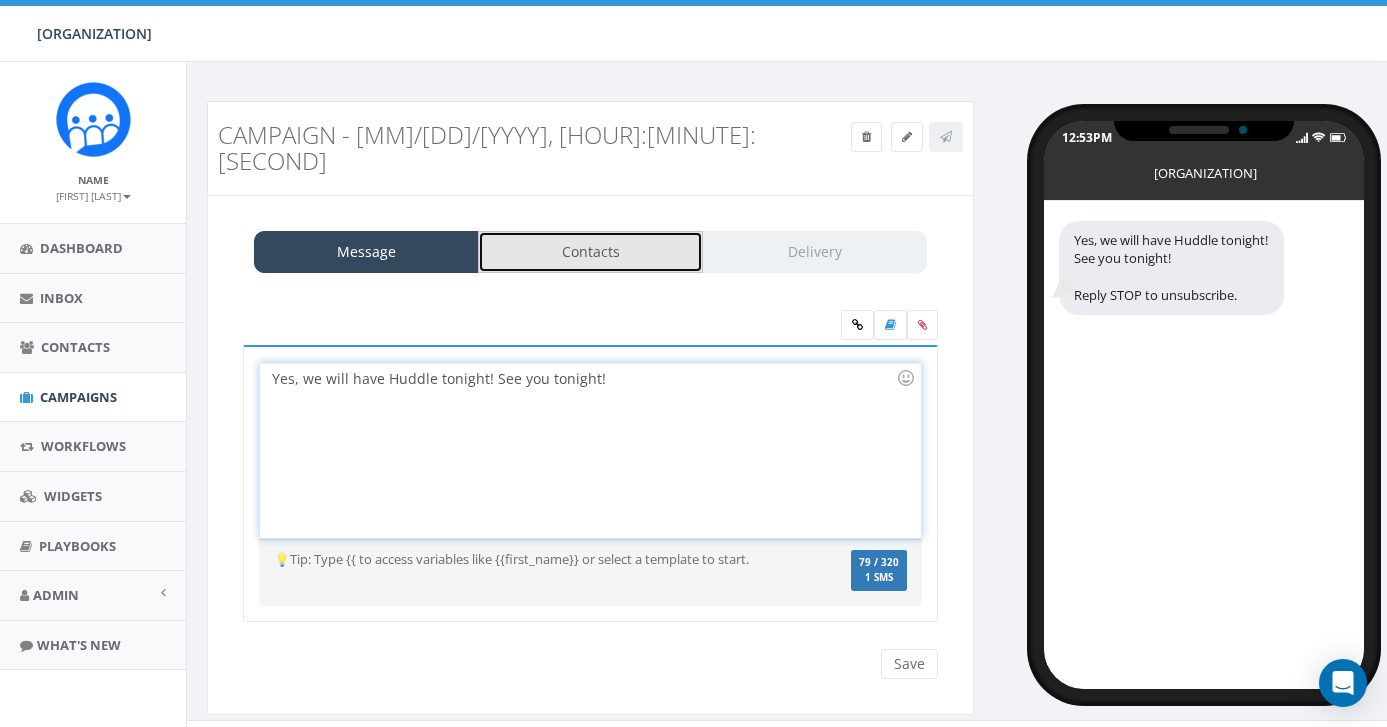 click on "Contacts" at bounding box center [590, 252] 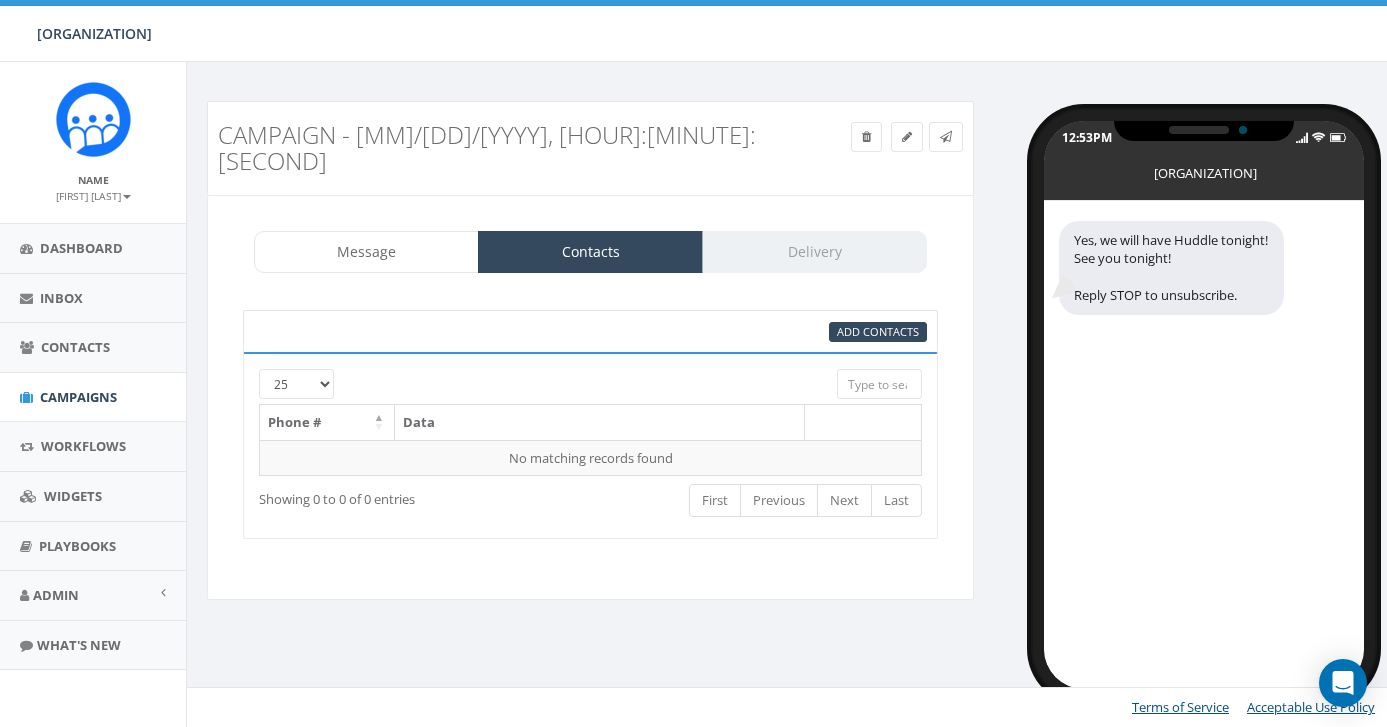 click on "25 50 100" at bounding box center (296, 384) 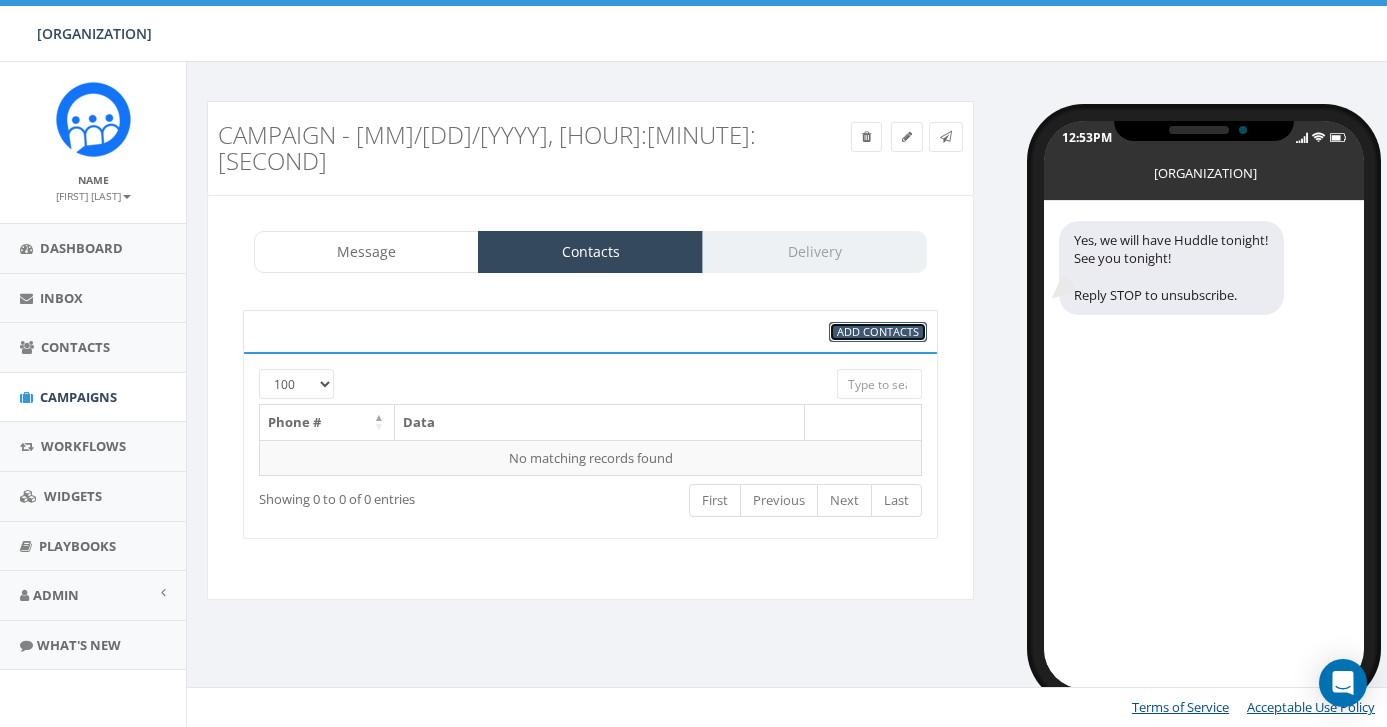 click on "Add Contacts" at bounding box center [878, 332] 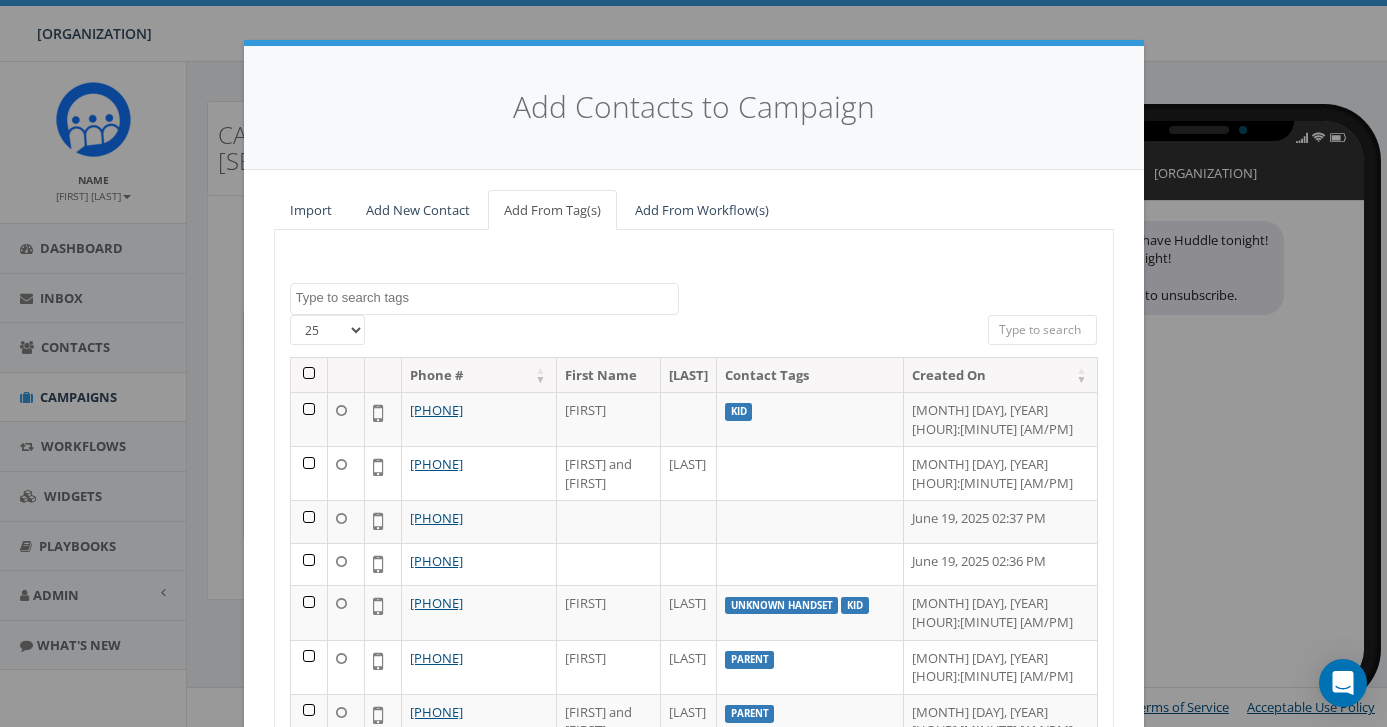 click on "25 50 100" at bounding box center (327, 330) 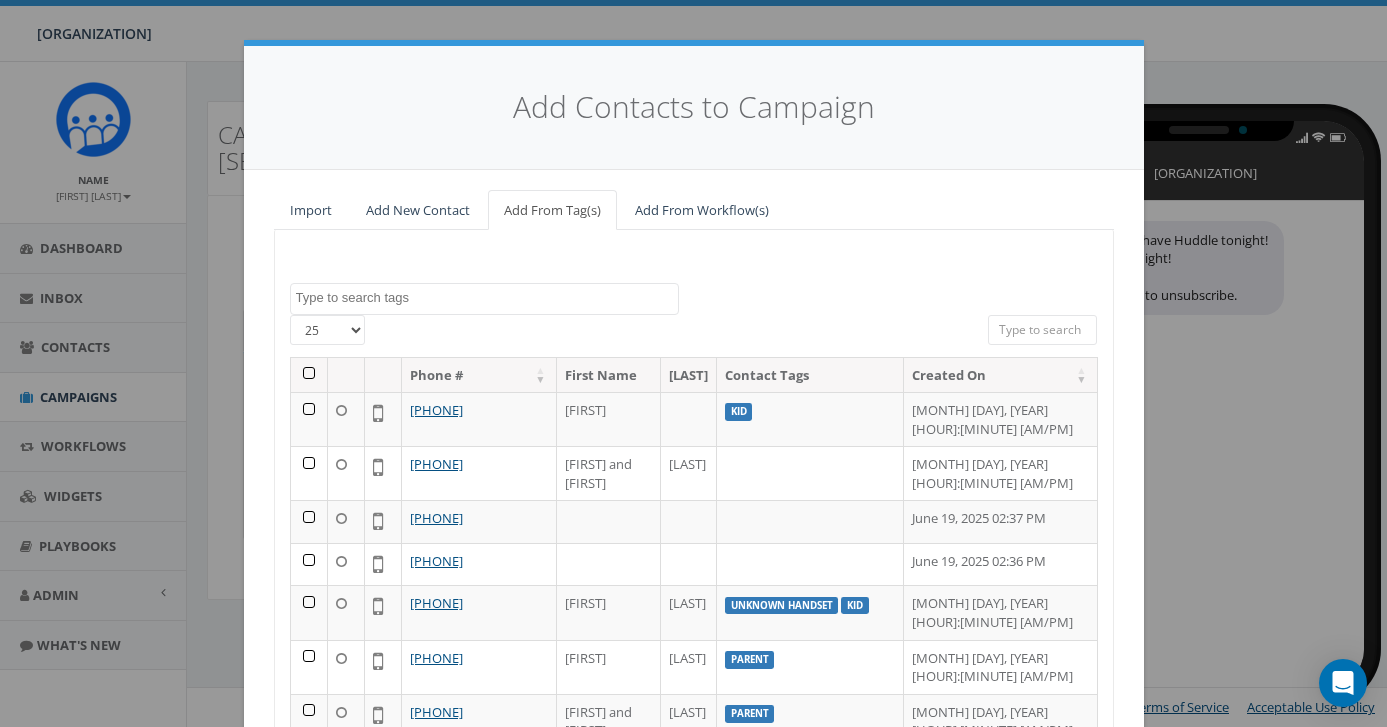 select on "100" 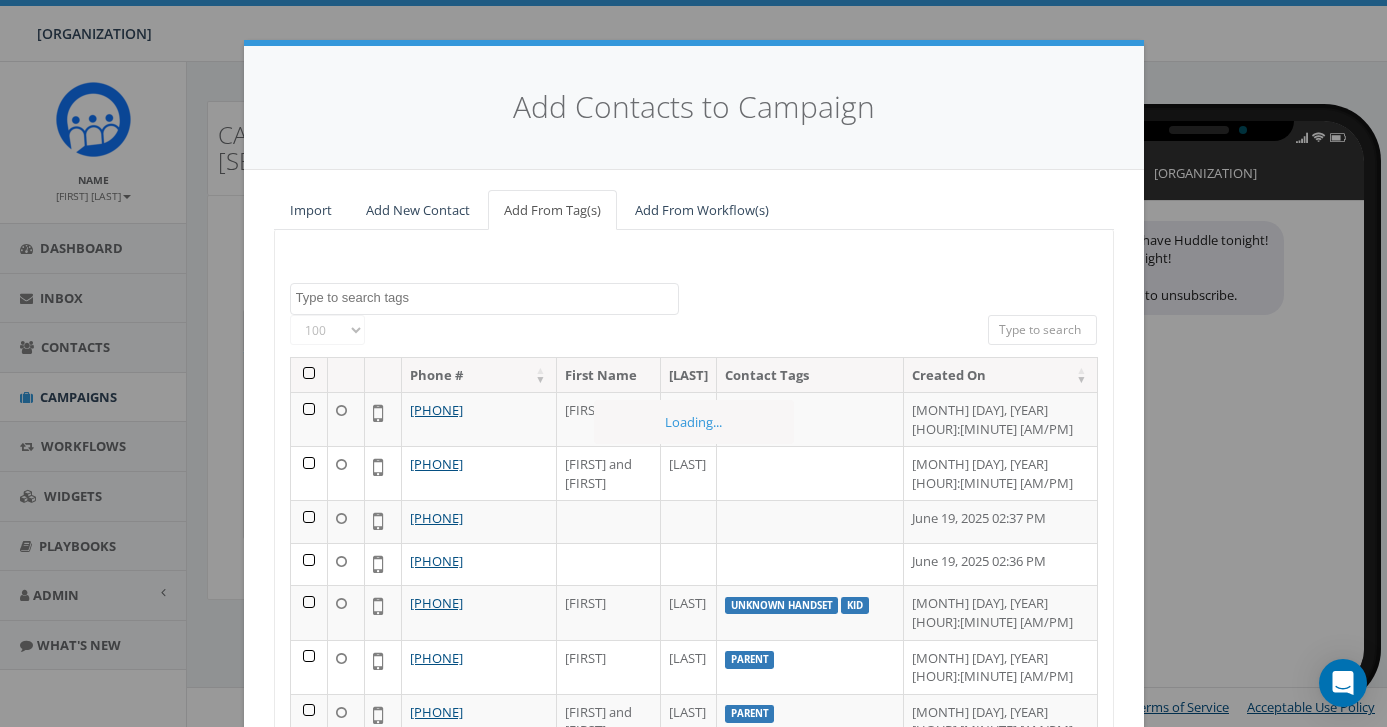 click at bounding box center (309, 375) 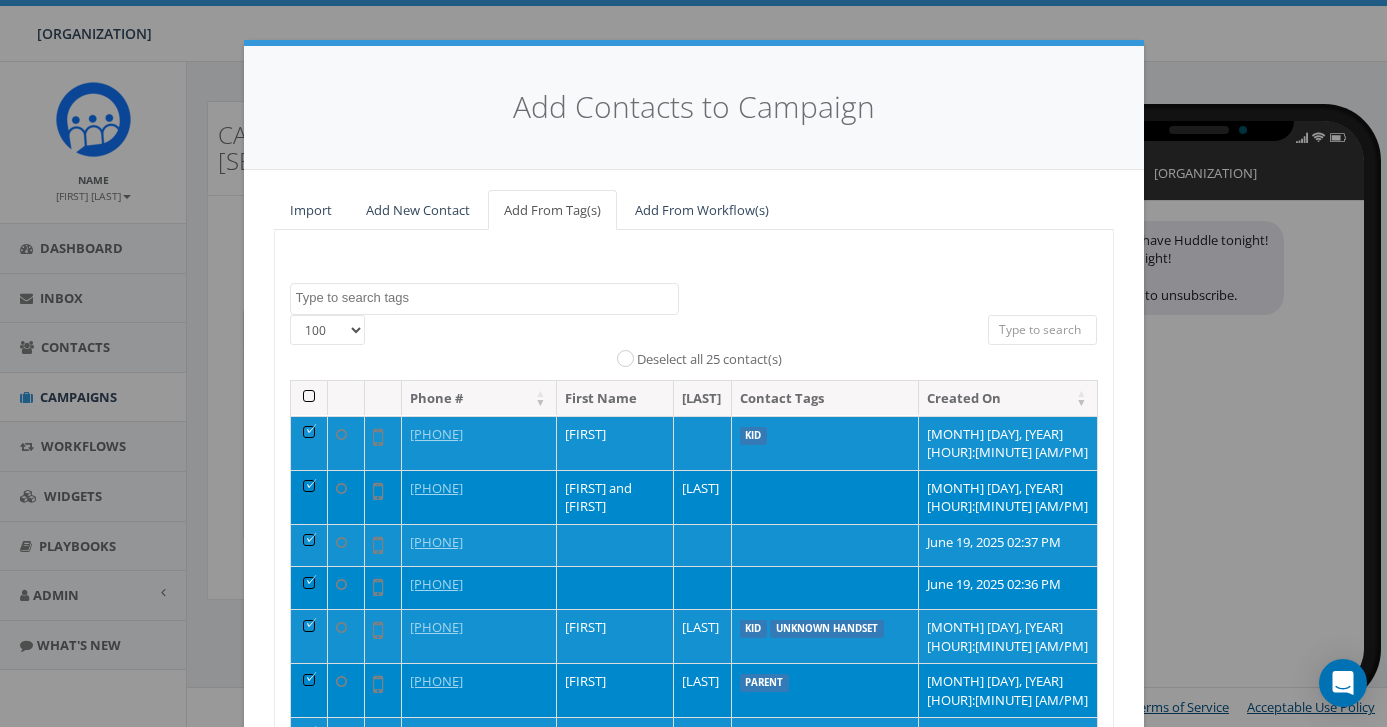 scroll, scrollTop: 255, scrollLeft: 0, axis: vertical 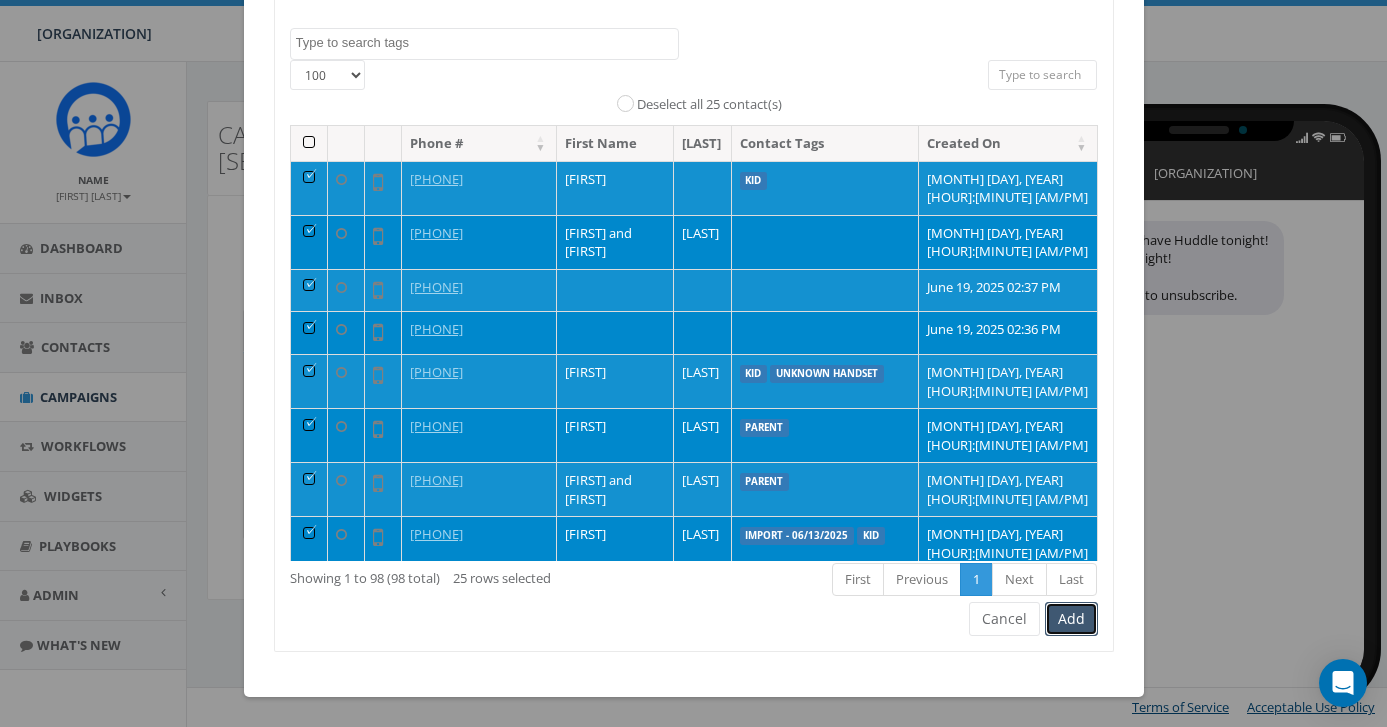 click on "Add" at bounding box center [1071, 619] 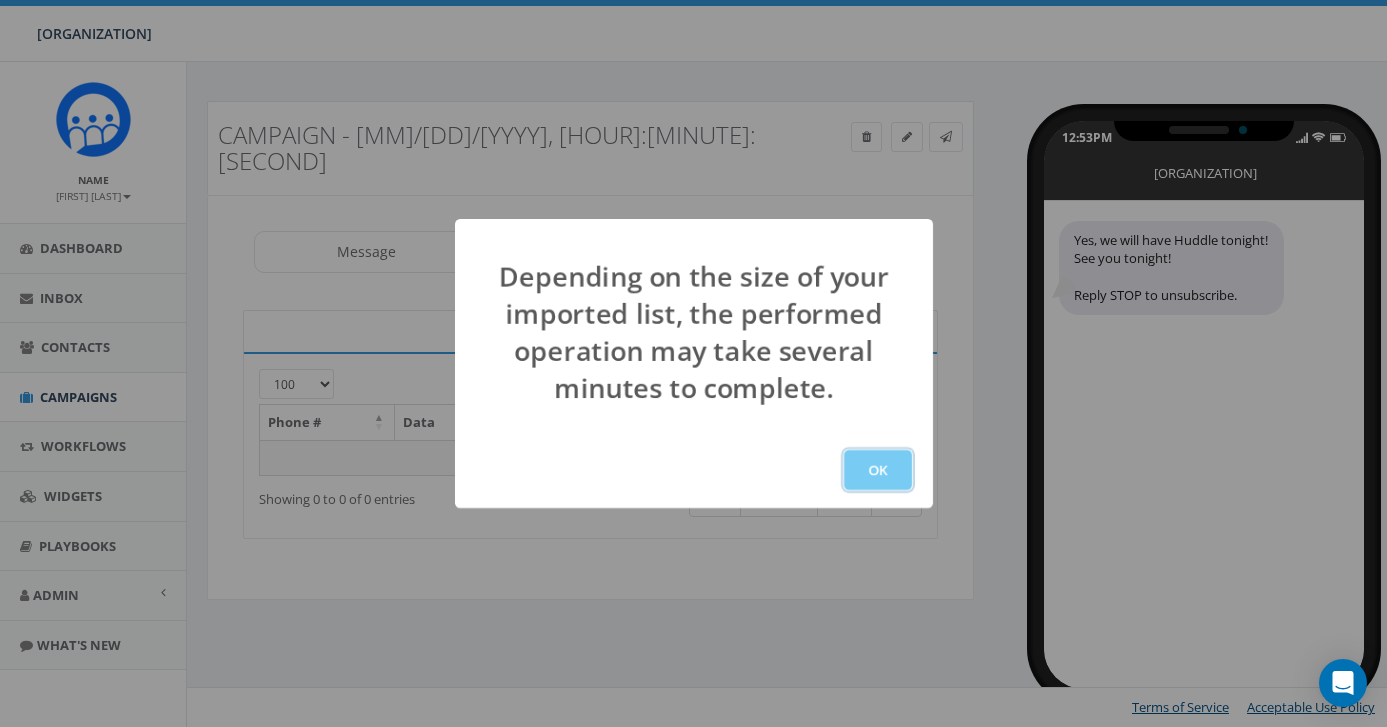 click on "OK" at bounding box center (878, 470) 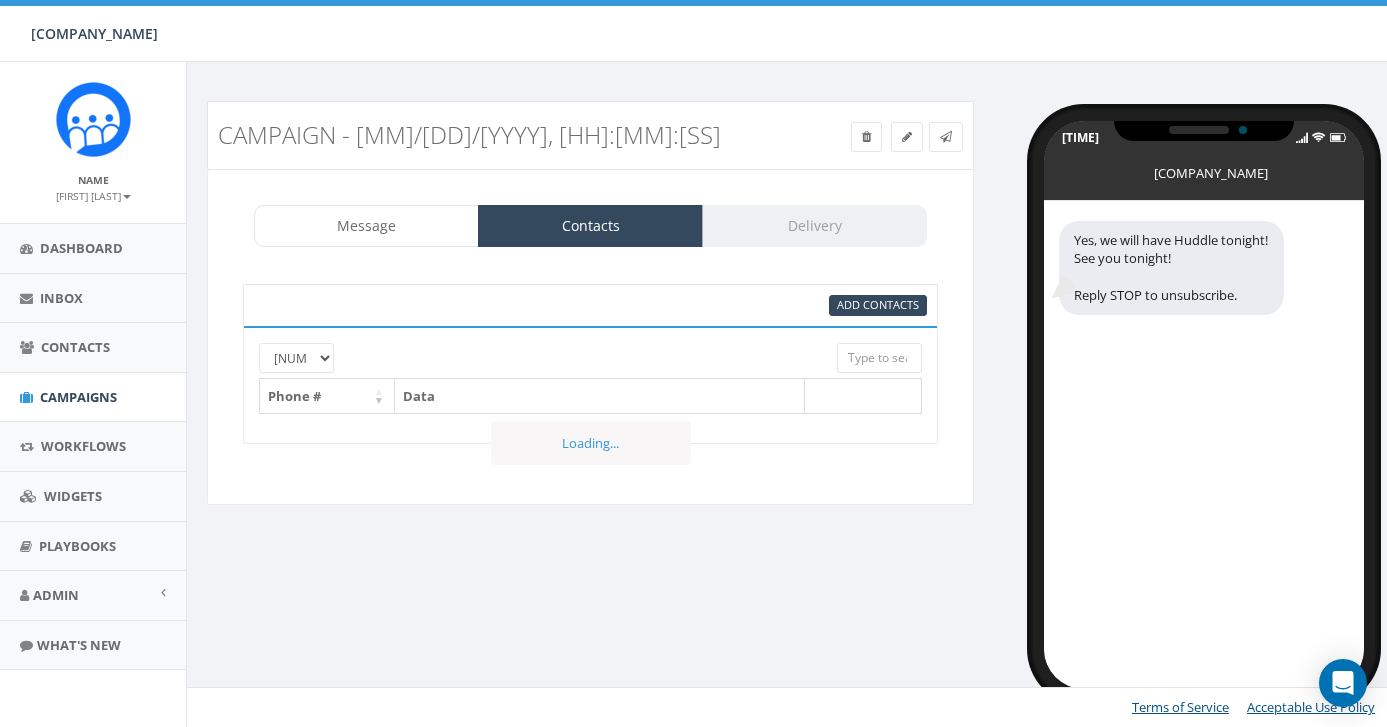 scroll, scrollTop: 0, scrollLeft: 0, axis: both 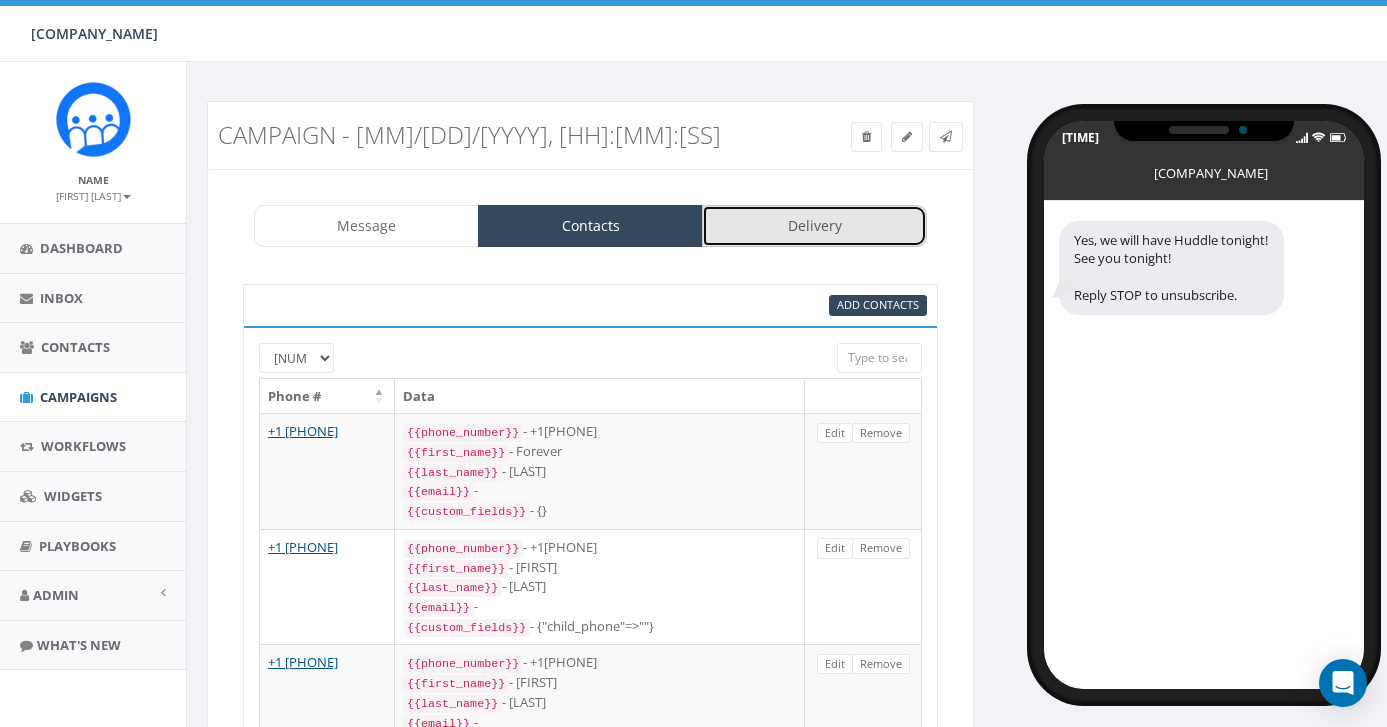 click on "Delivery" at bounding box center [814, 226] 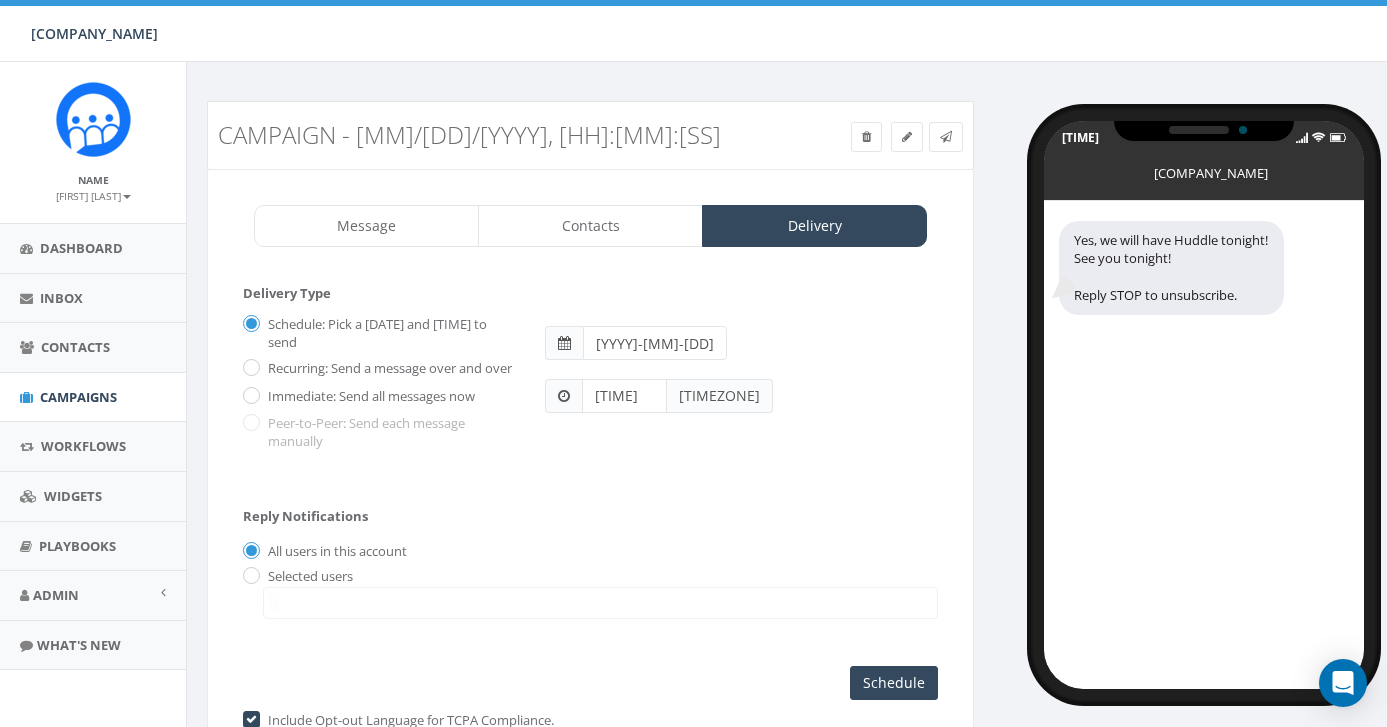 click on "Immediate: Send all messages now" at bounding box center (369, 397) 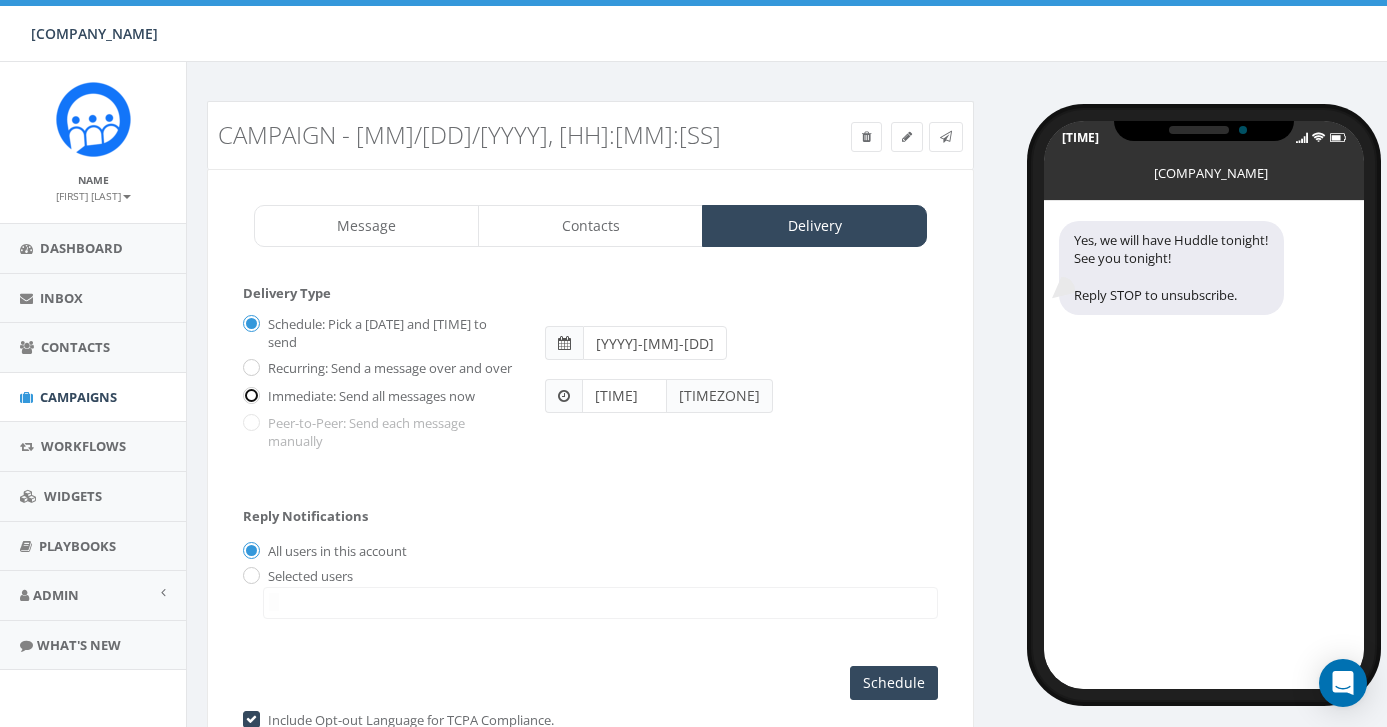 click on "Immediate: Send all messages now" at bounding box center (249, 396) 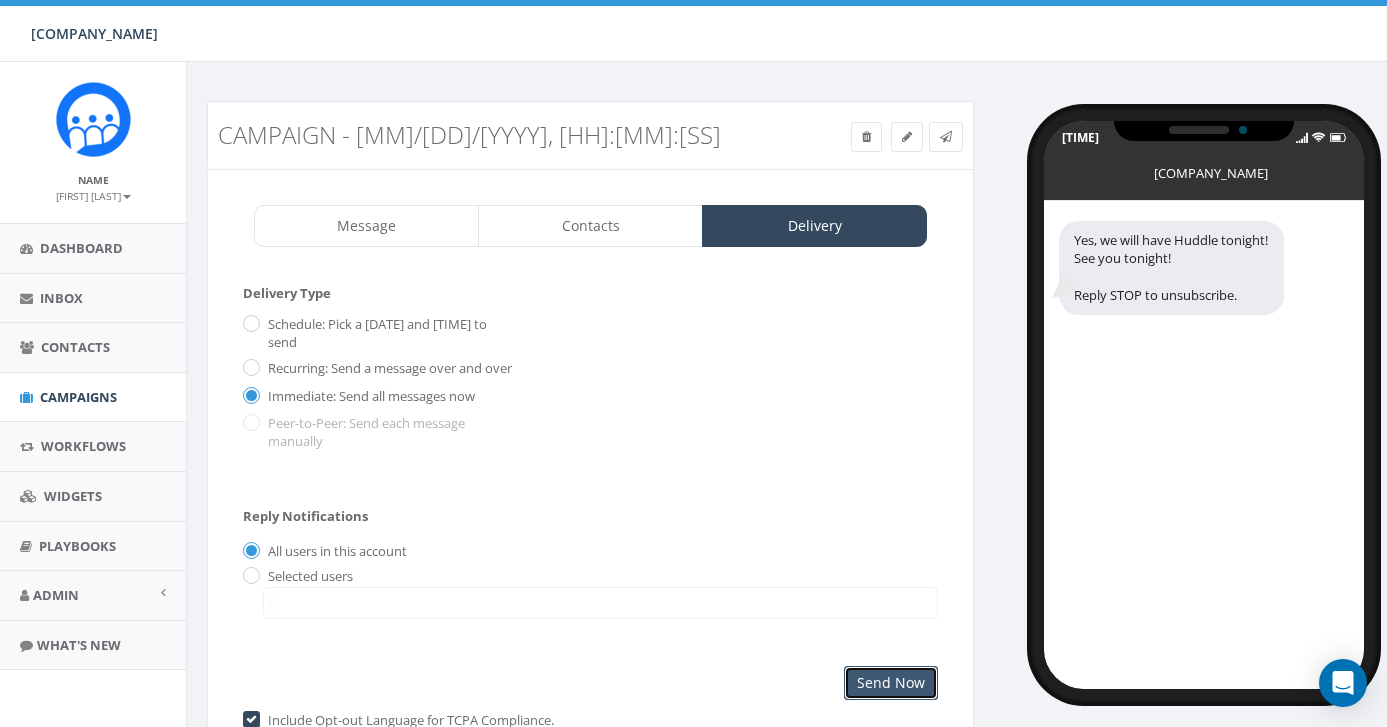 click on "Send Now" at bounding box center [891, 683] 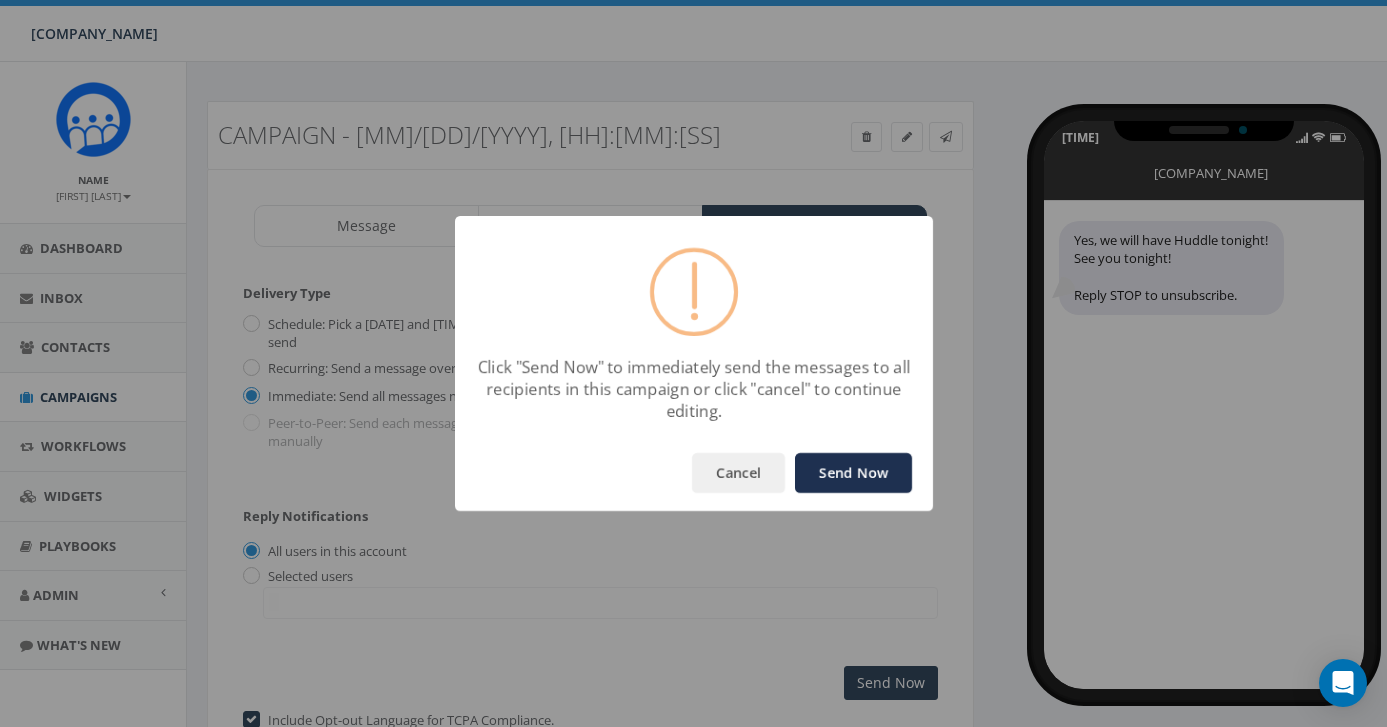 click on "Click "Send Now" to immediately send the messages to all recipients in this campaign or click "cancel" to continue editing.
Cancel
Send Now" at bounding box center (694, 363) 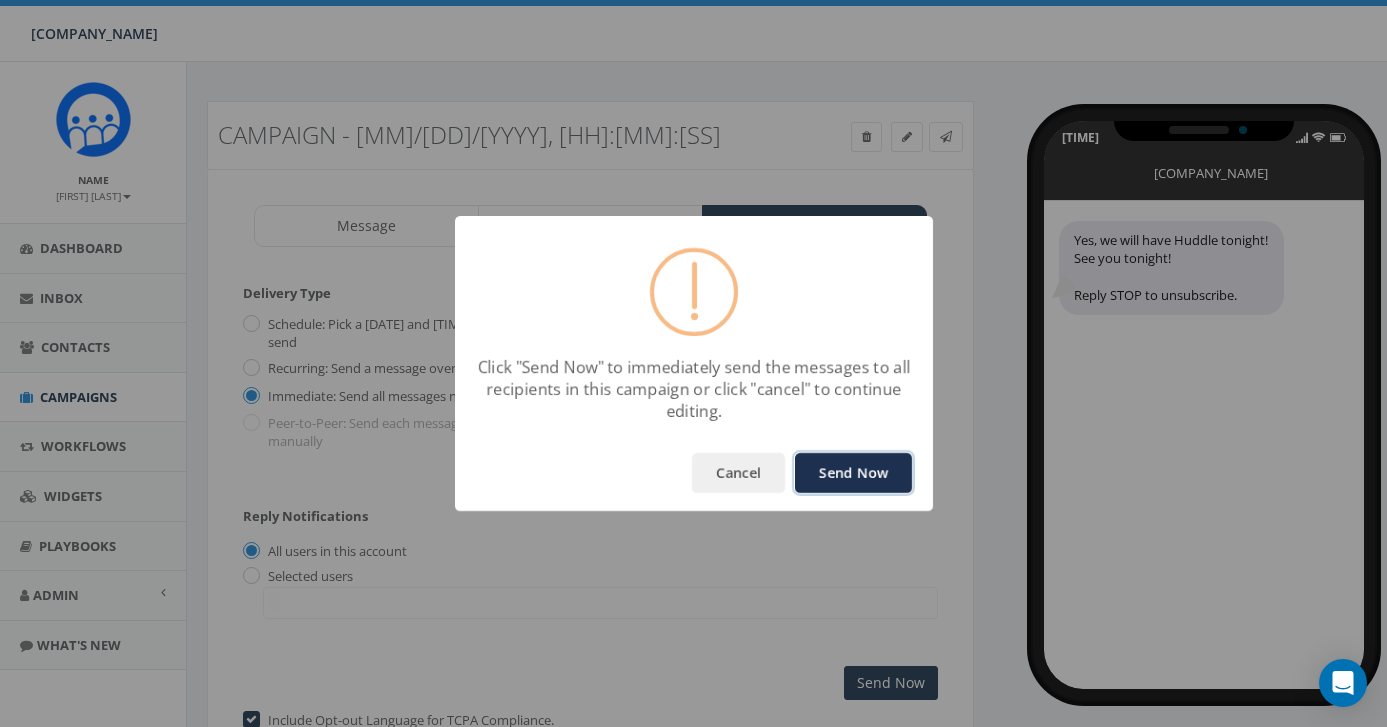 click on "Send Now" at bounding box center [853, 473] 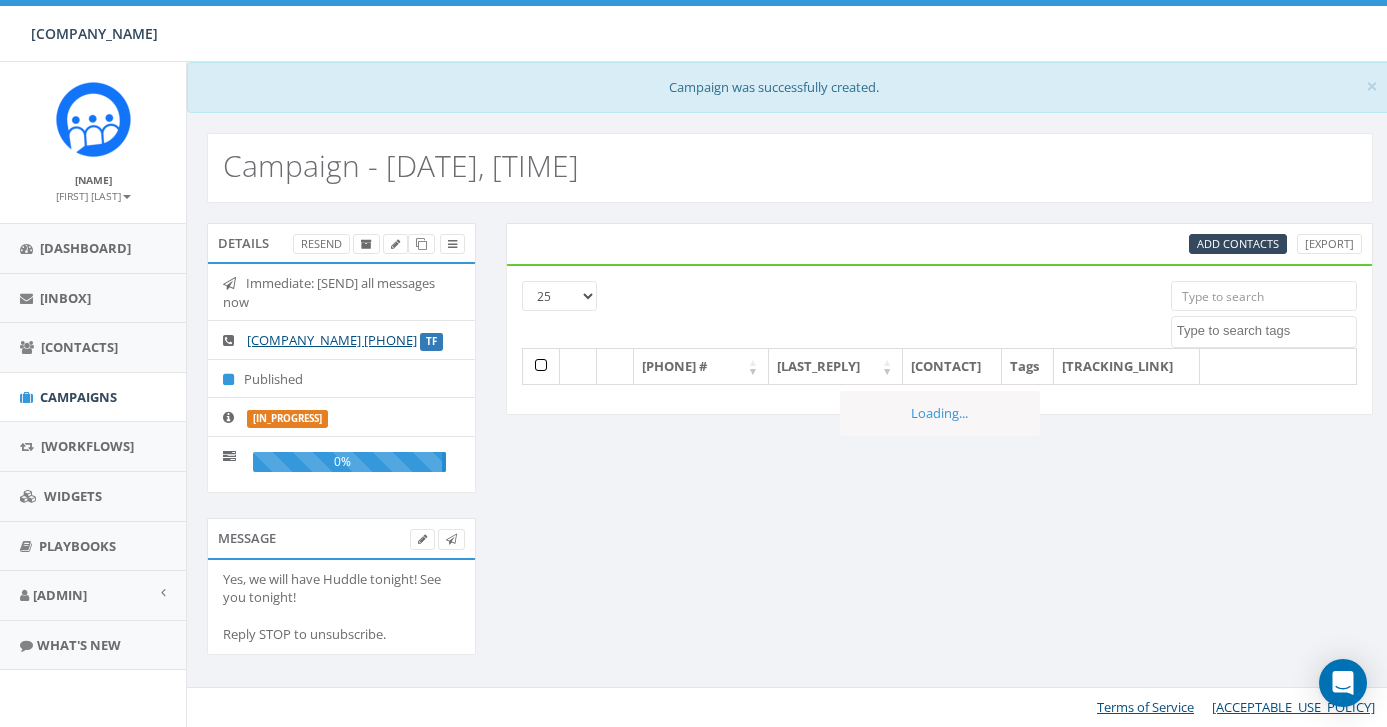 scroll, scrollTop: 0, scrollLeft: 0, axis: both 